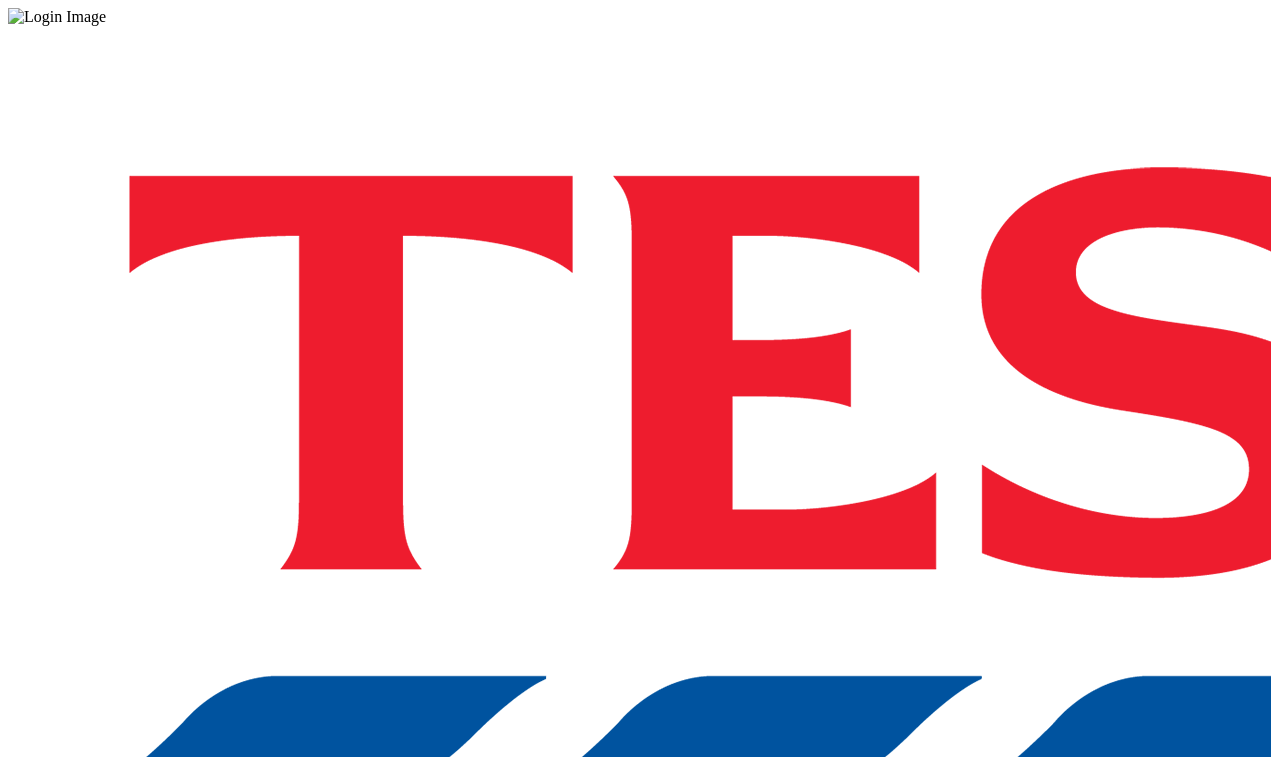 scroll, scrollTop: 0, scrollLeft: 0, axis: both 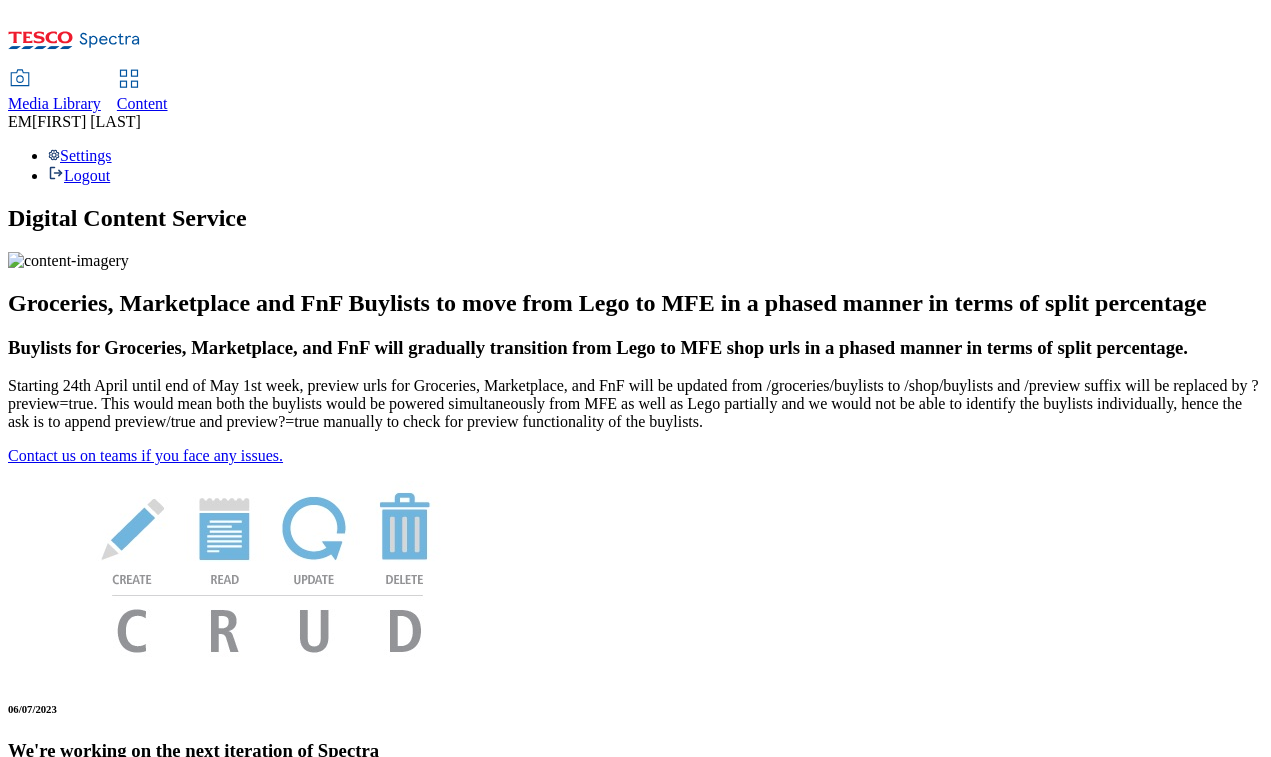click on "Media Library" at bounding box center (54, 103) 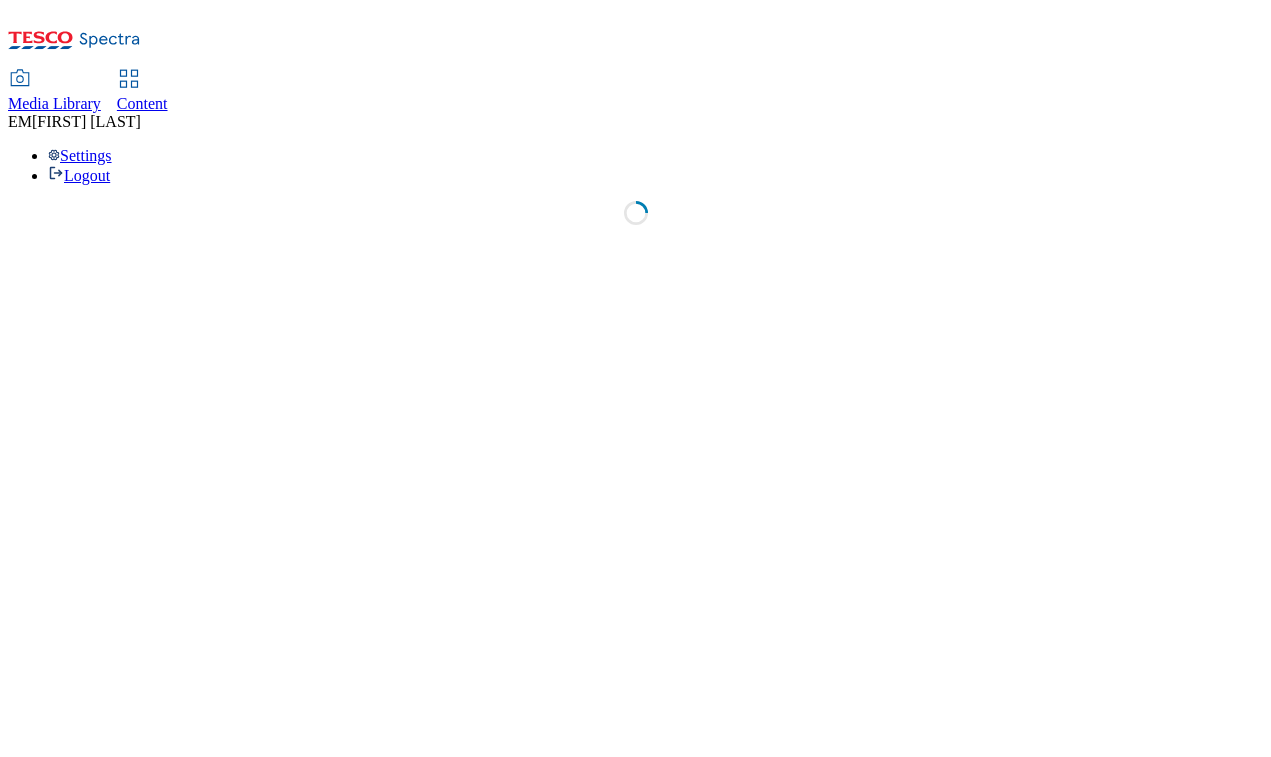 select on "flare-ghs" 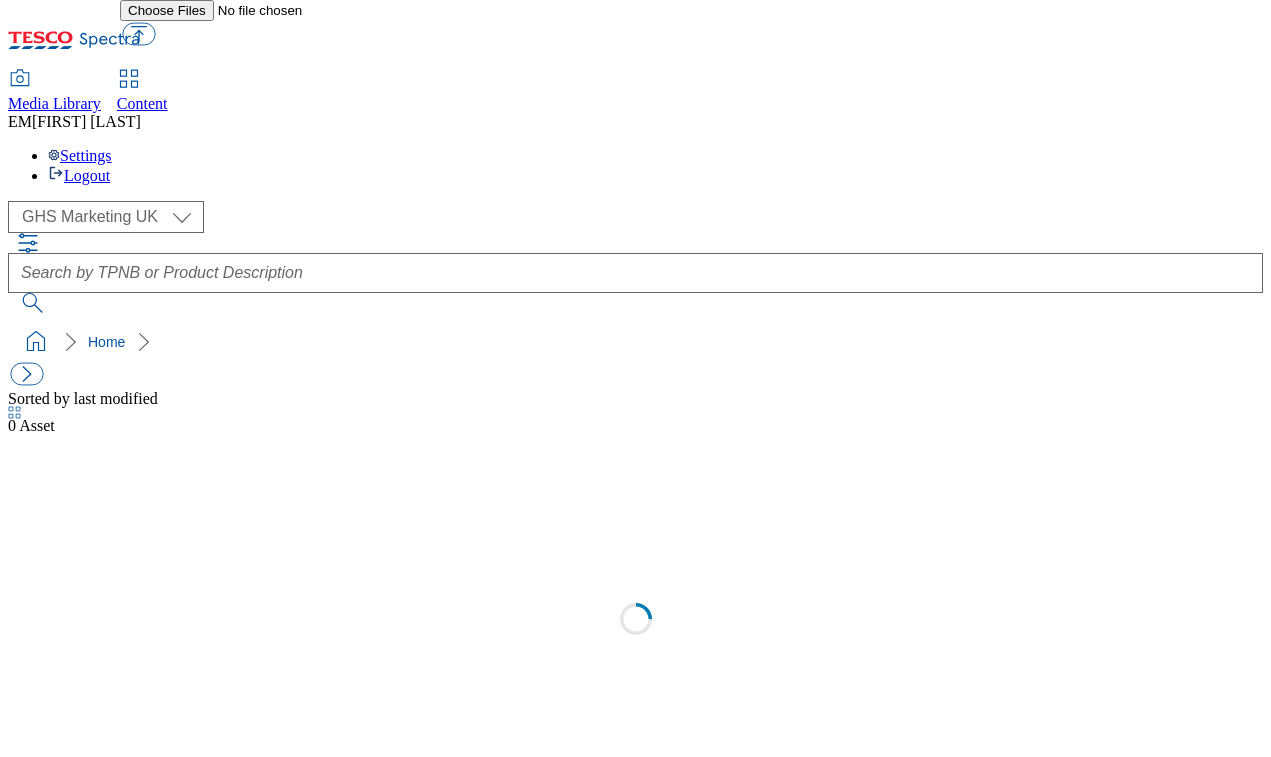 select on "flare-ghs" 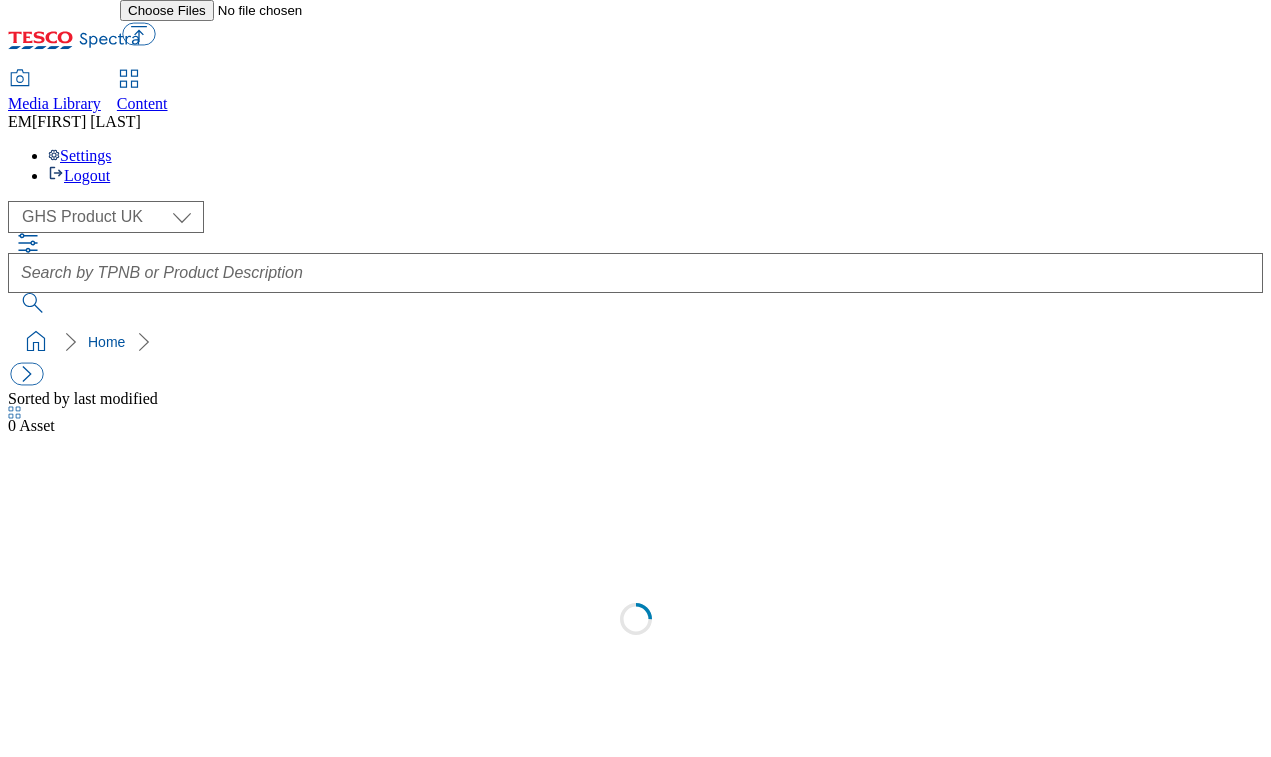 click on "Content" at bounding box center (142, 103) 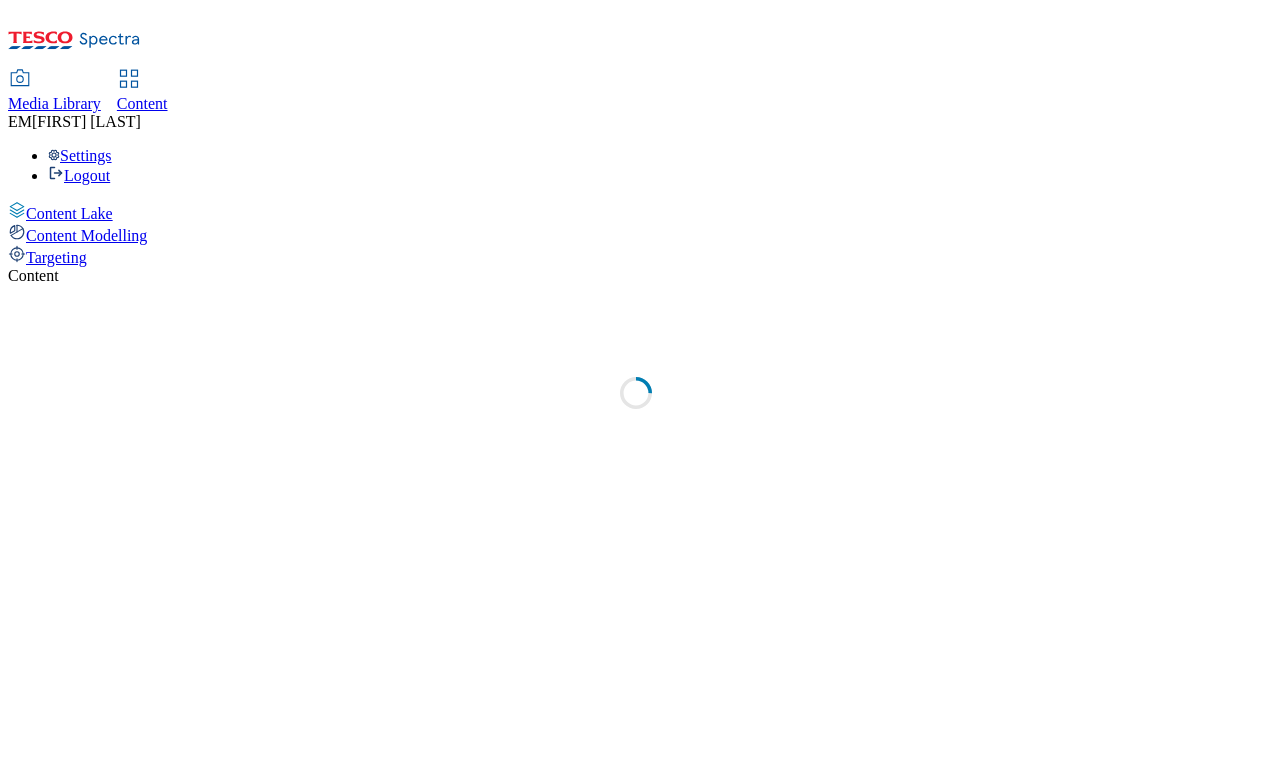 select on "ghs-uk" 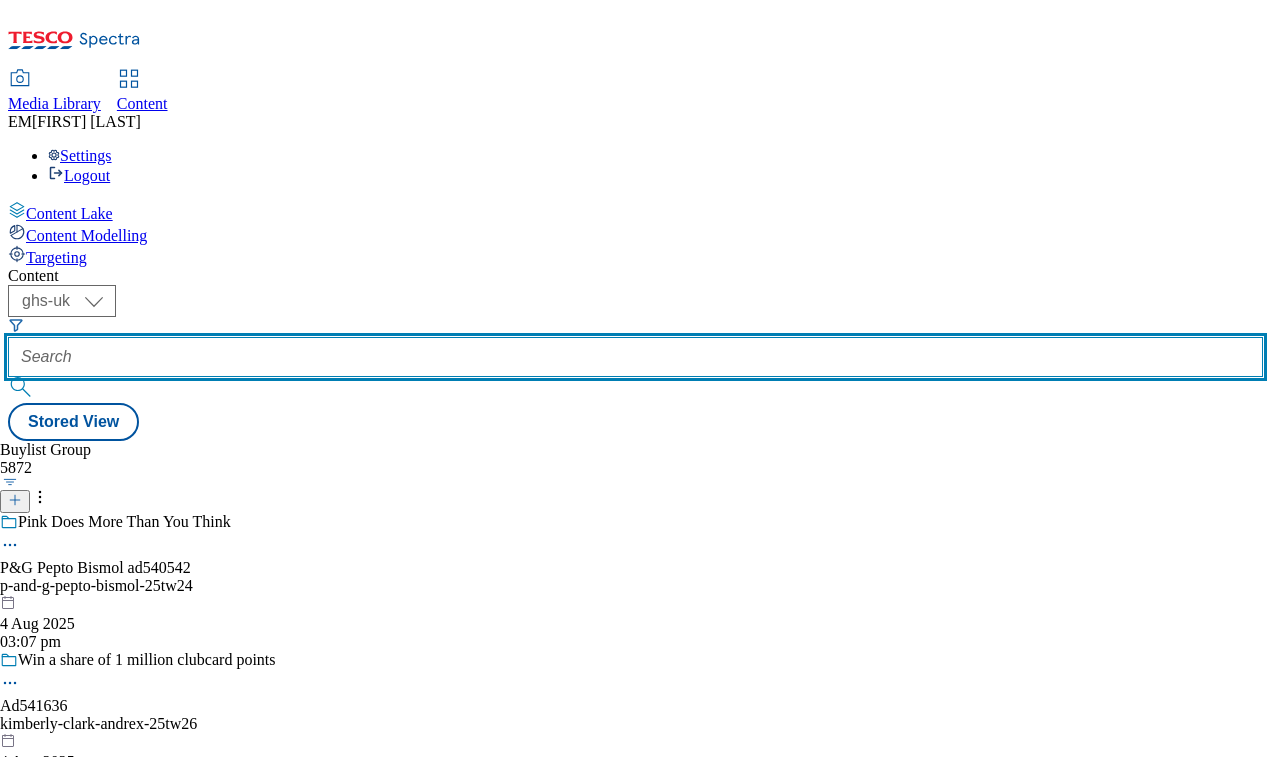 click at bounding box center (635, 357) 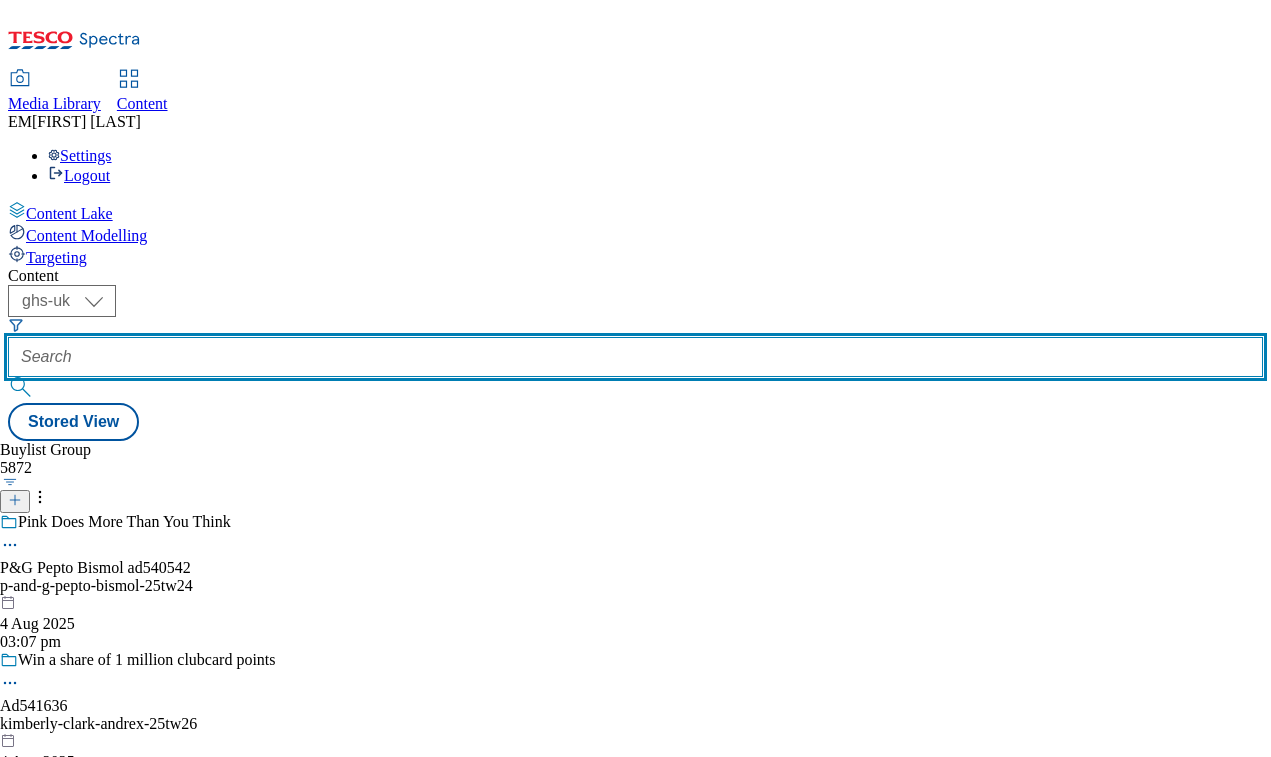 paste on "pepsico-video-trial" 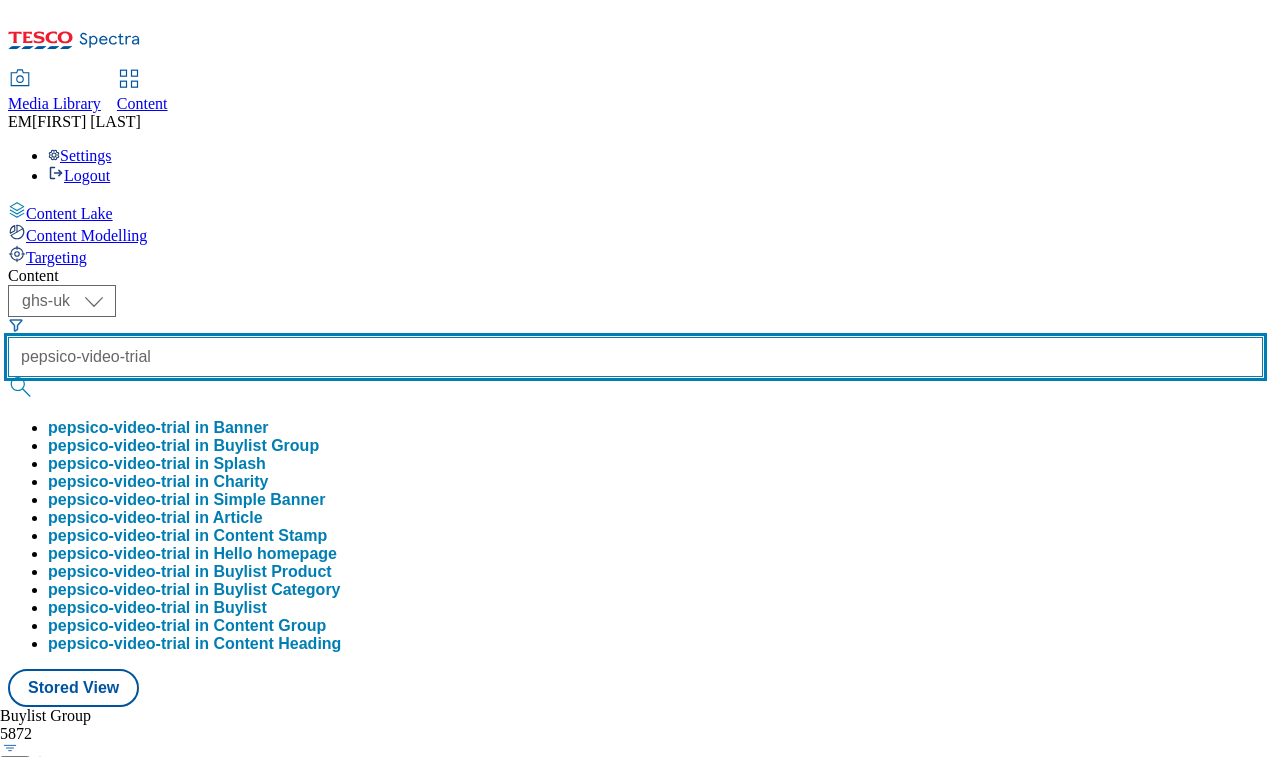 type on "pepsico-video-trial" 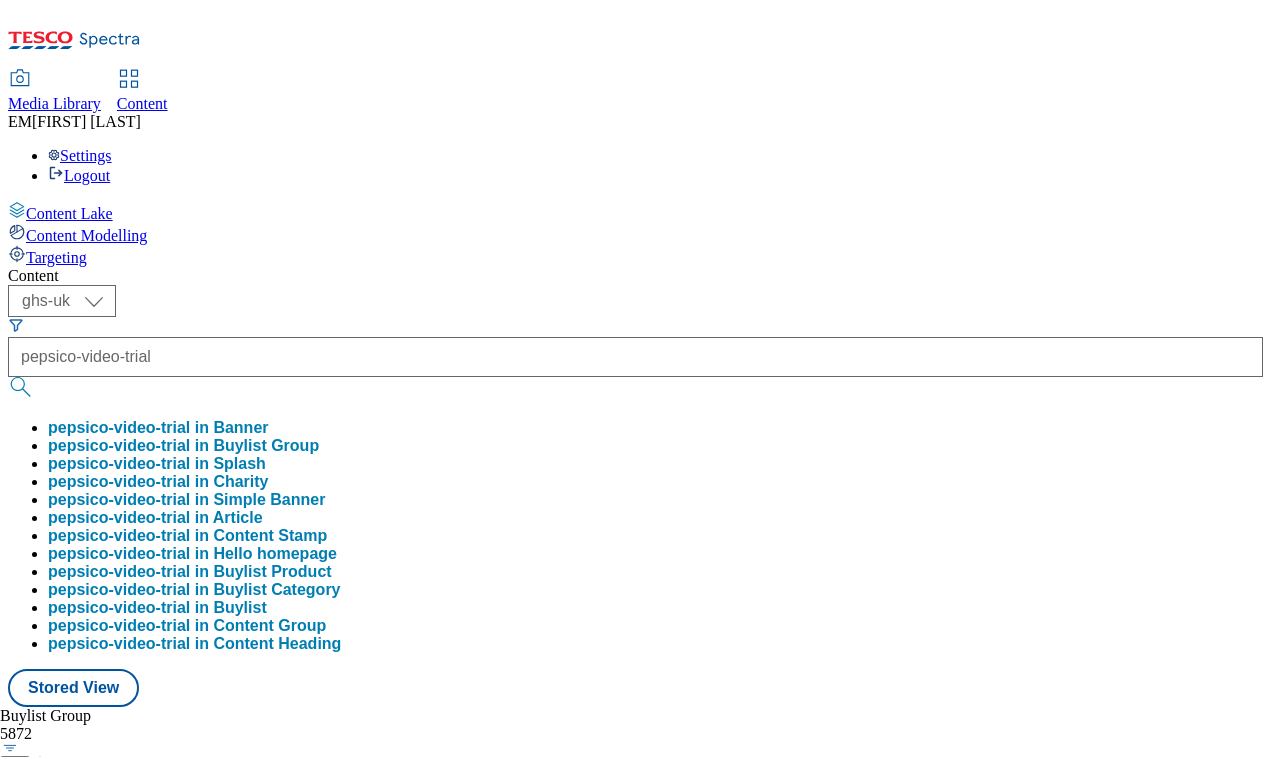 click on "pepsico-video-trial in   Buylist Group" at bounding box center (183, 446) 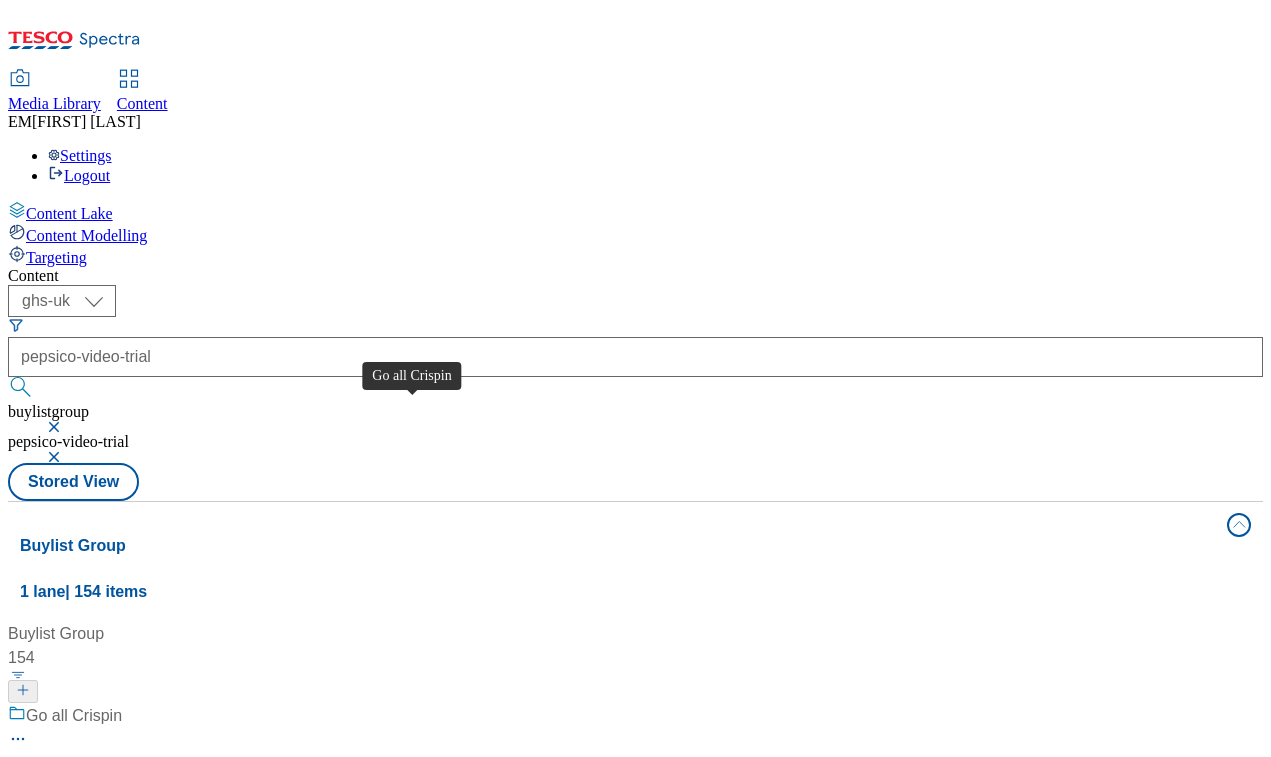 click on "Go all Crispin" at bounding box center (74, 716) 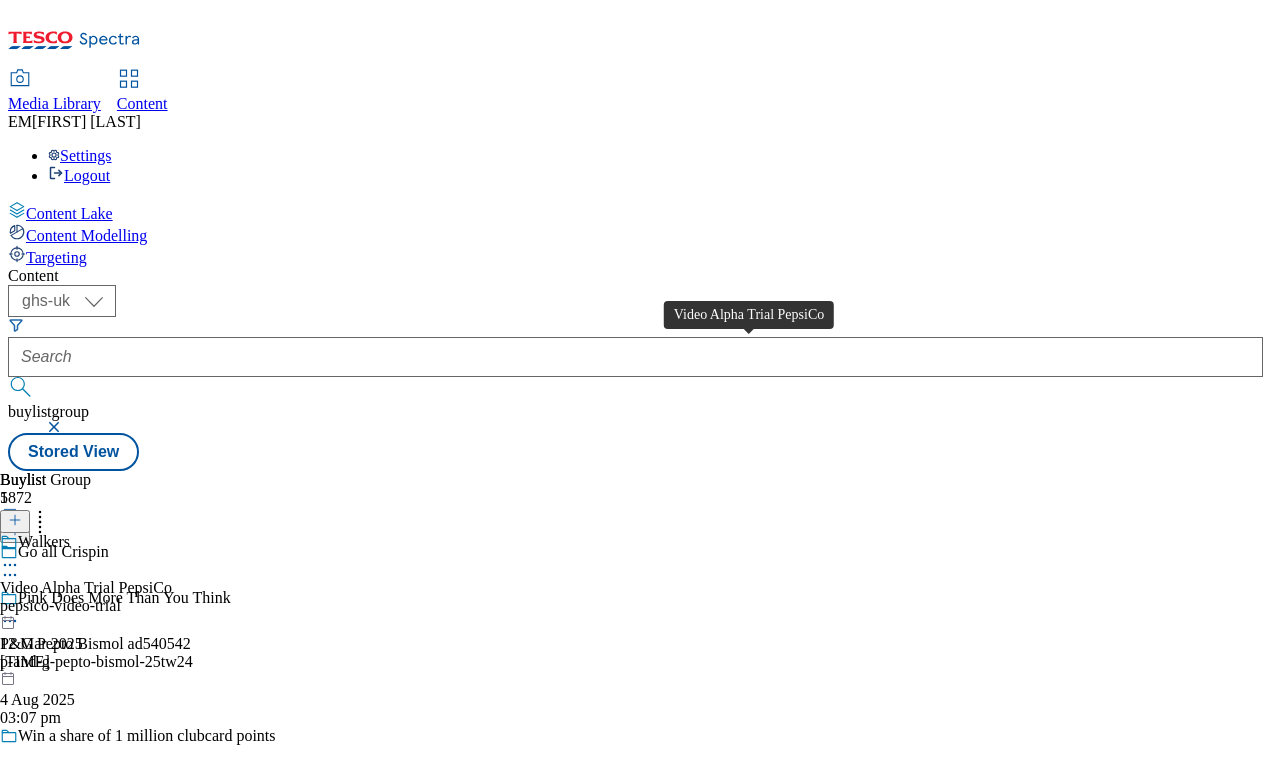 click on "Video Alpha Trial PepsiCo" at bounding box center [86, 588] 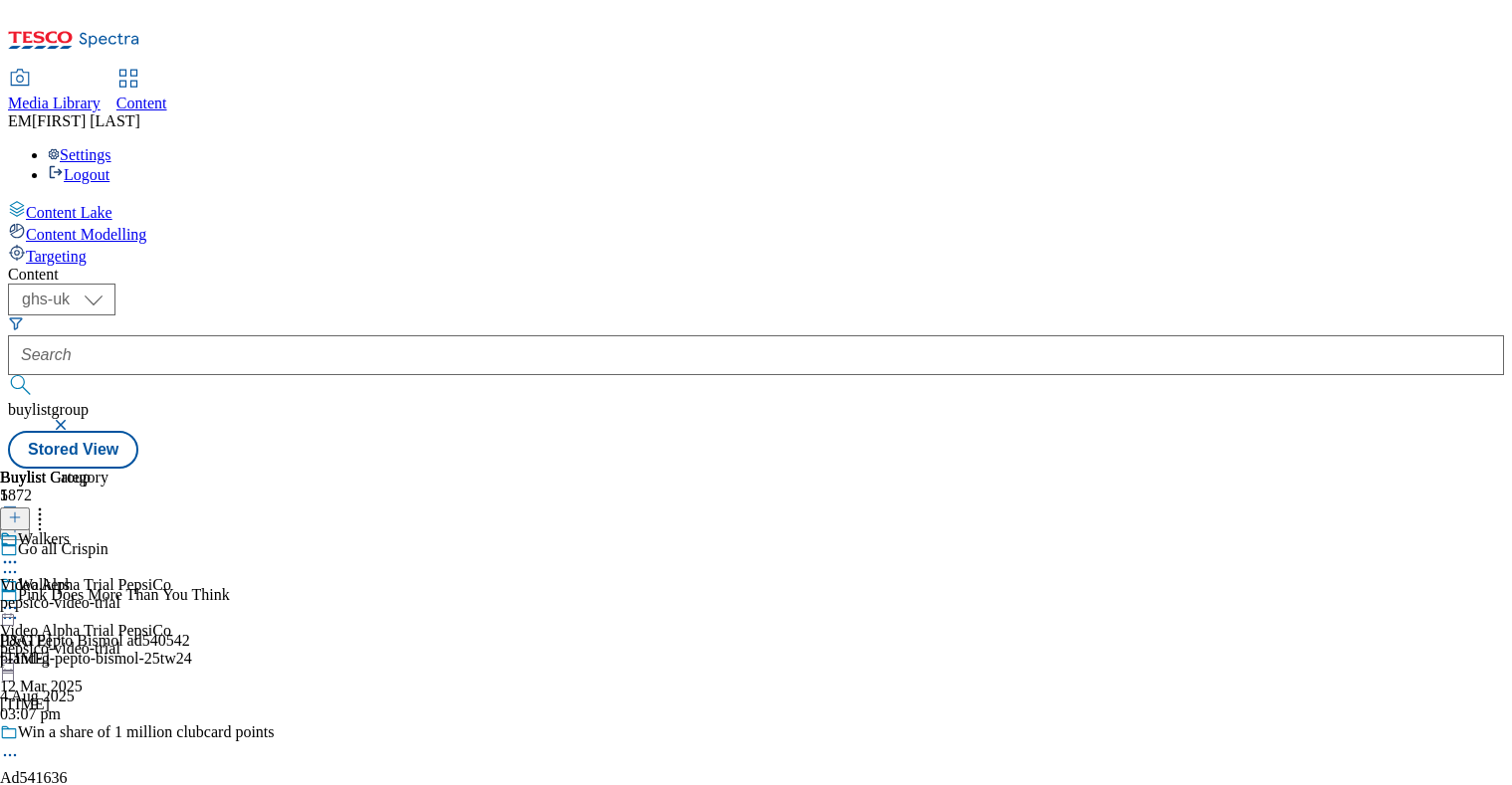 scroll, scrollTop: 9, scrollLeft: 0, axis: vertical 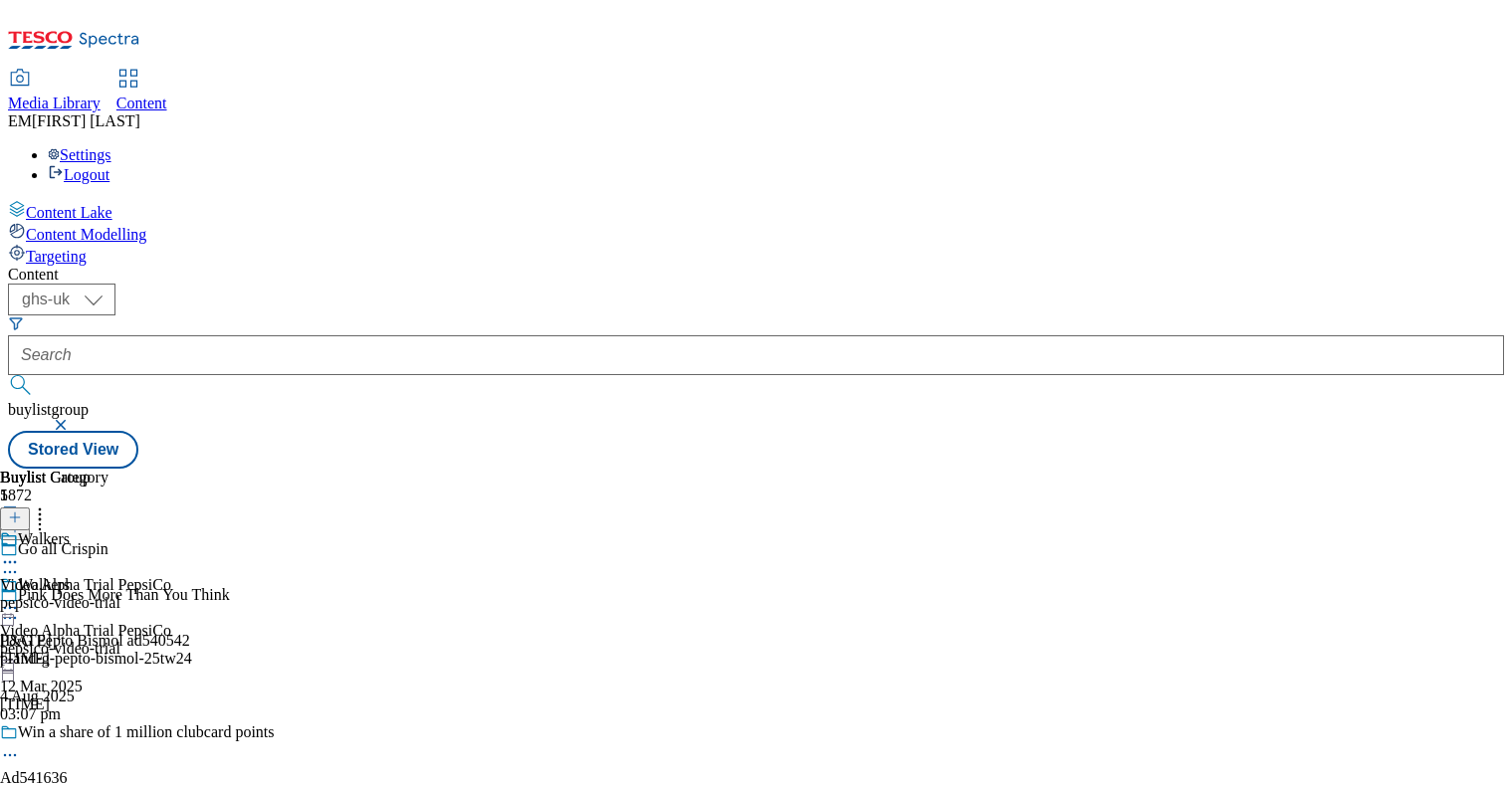 click 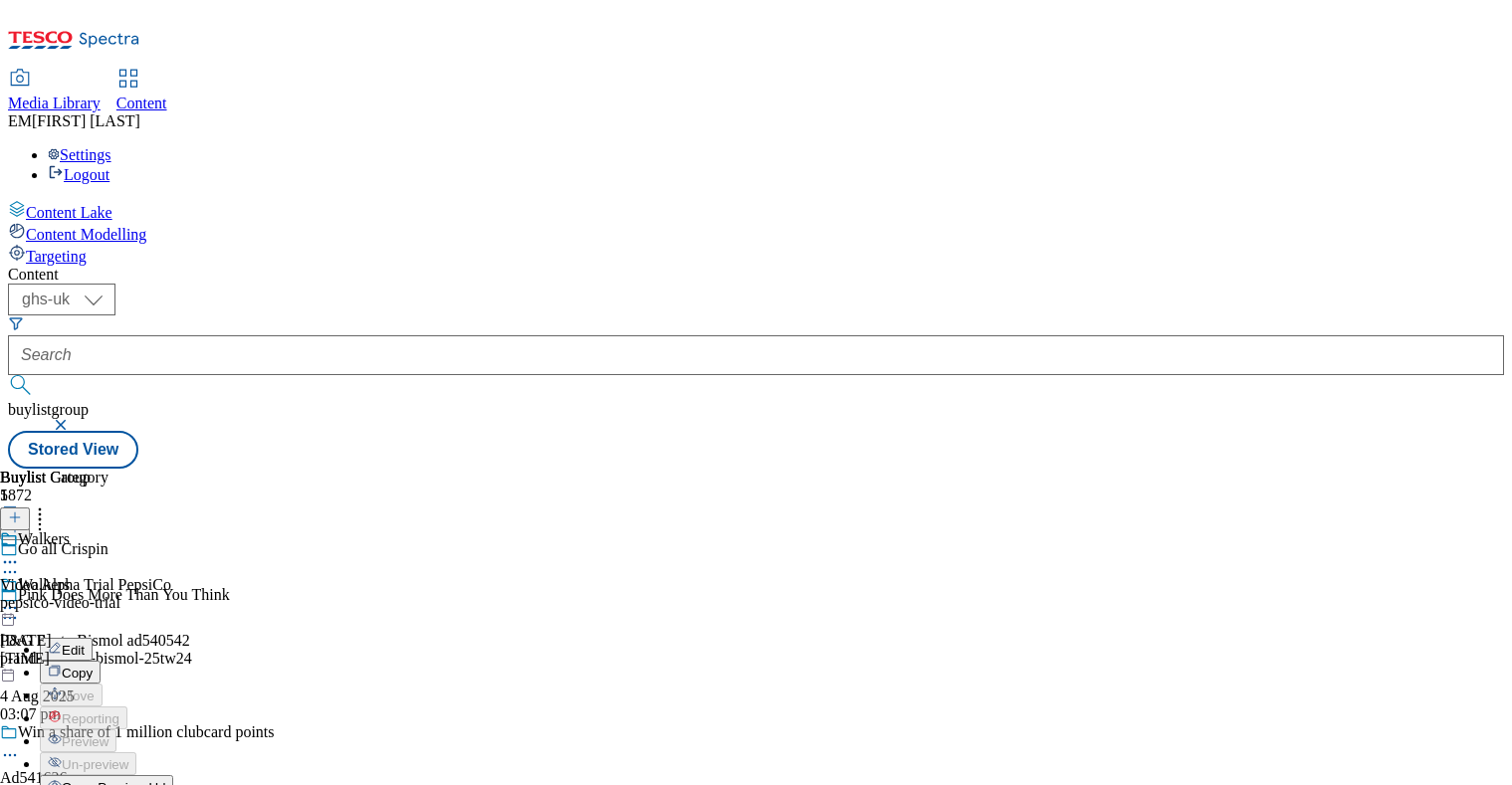 click on "Edit" at bounding box center [73, 650] 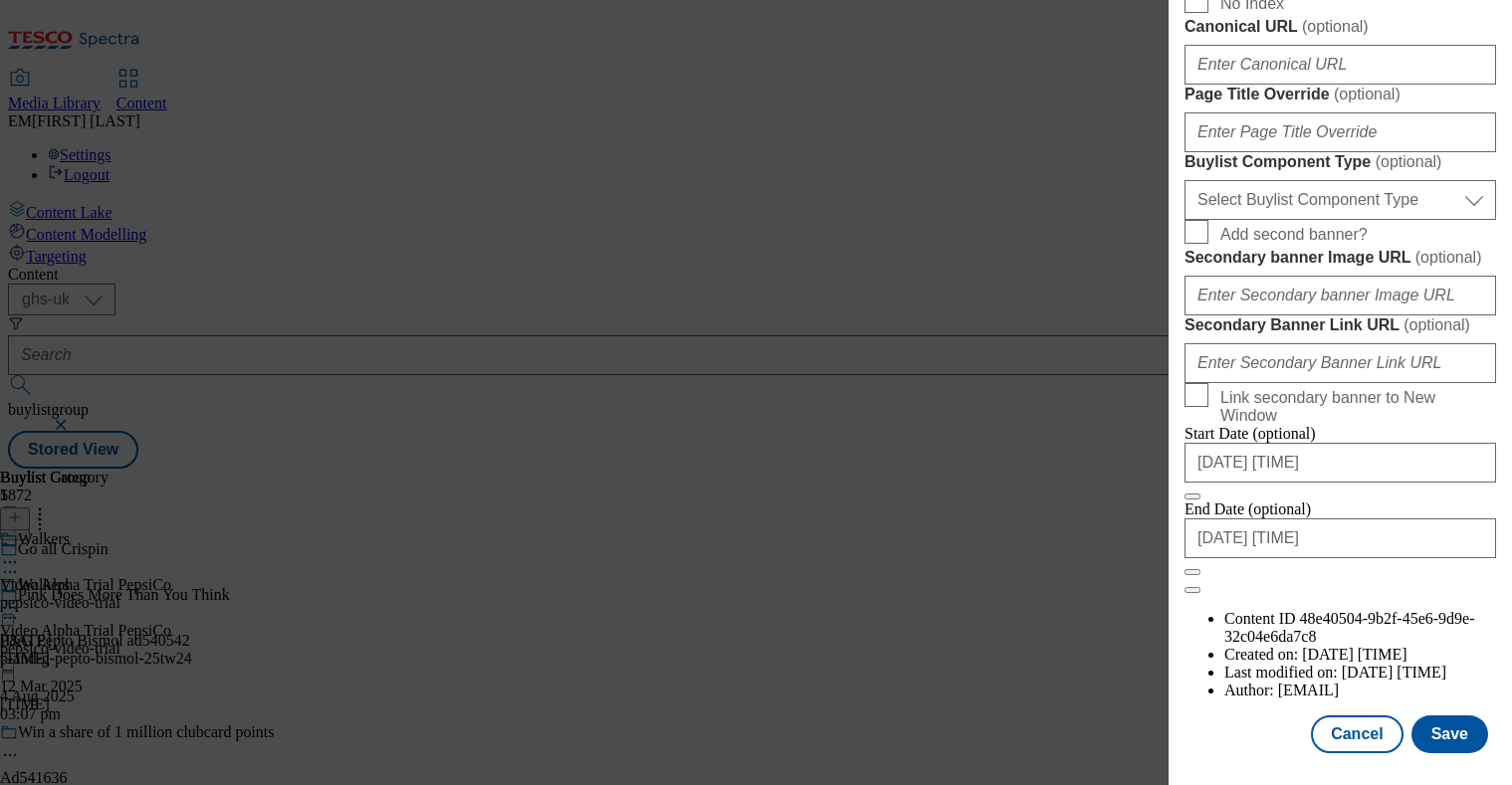scroll, scrollTop: 1743, scrollLeft: 0, axis: vertical 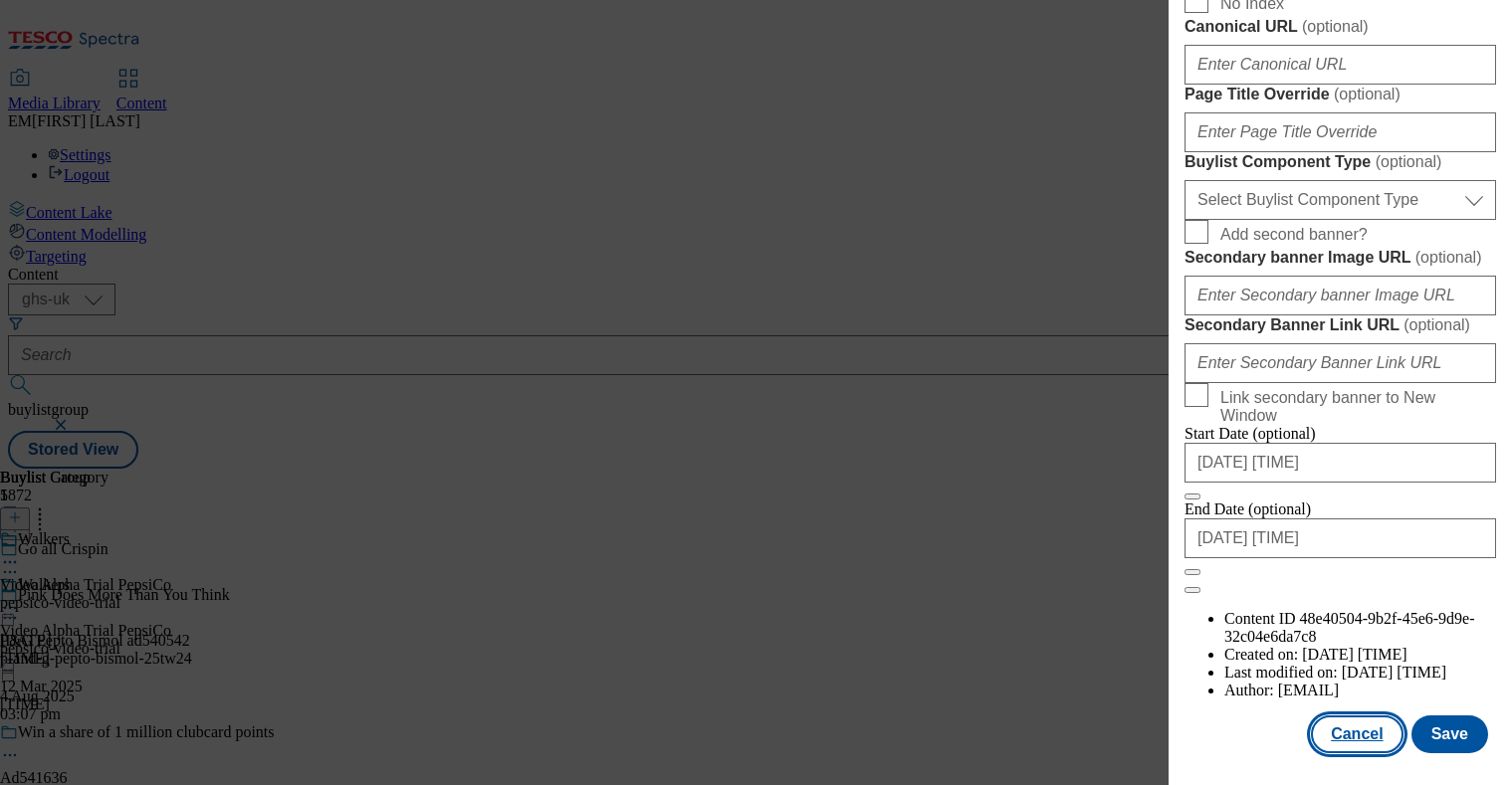 click on "Cancel" at bounding box center (1357, 734) 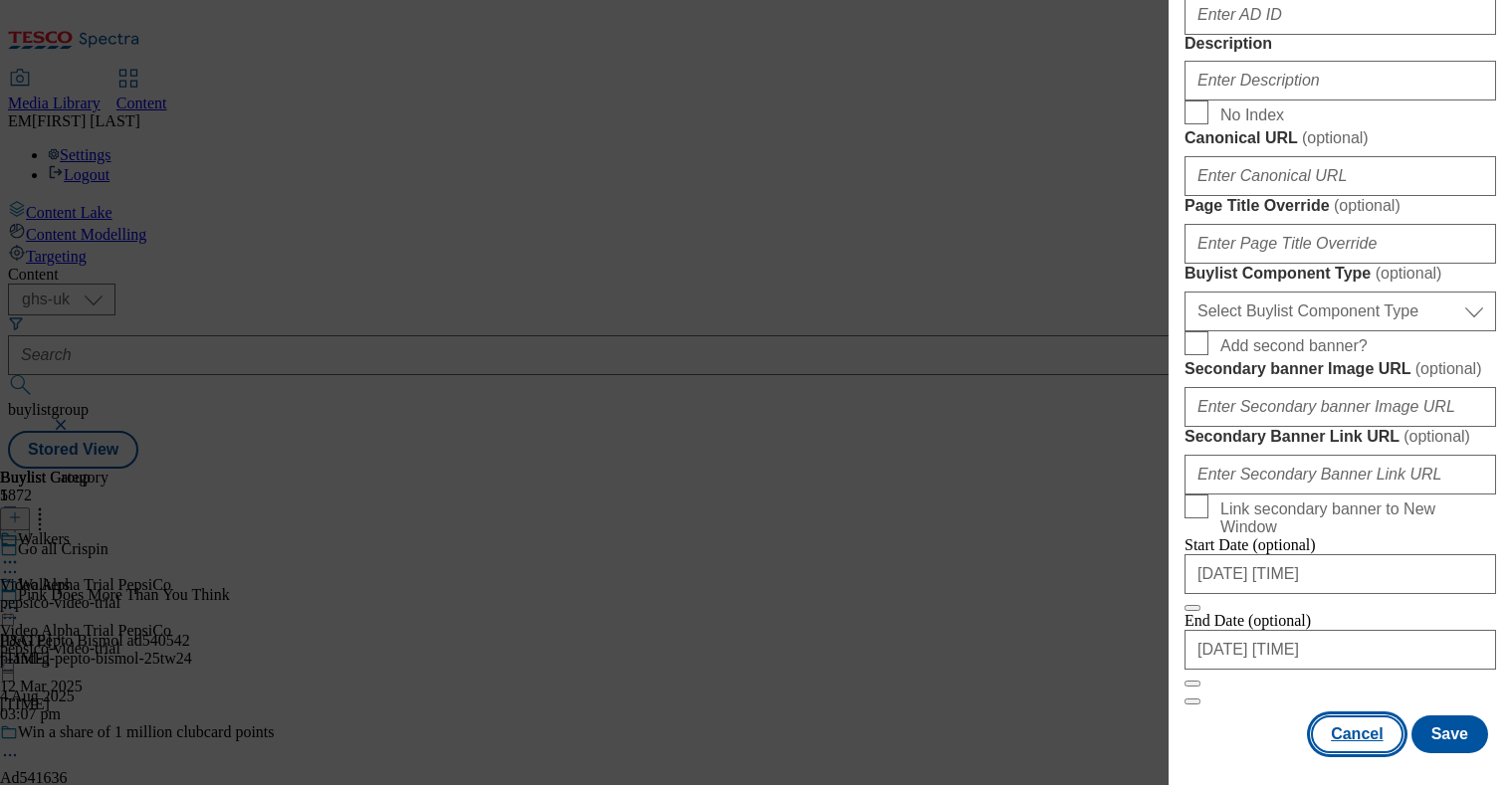 scroll, scrollTop: 1656, scrollLeft: 0, axis: vertical 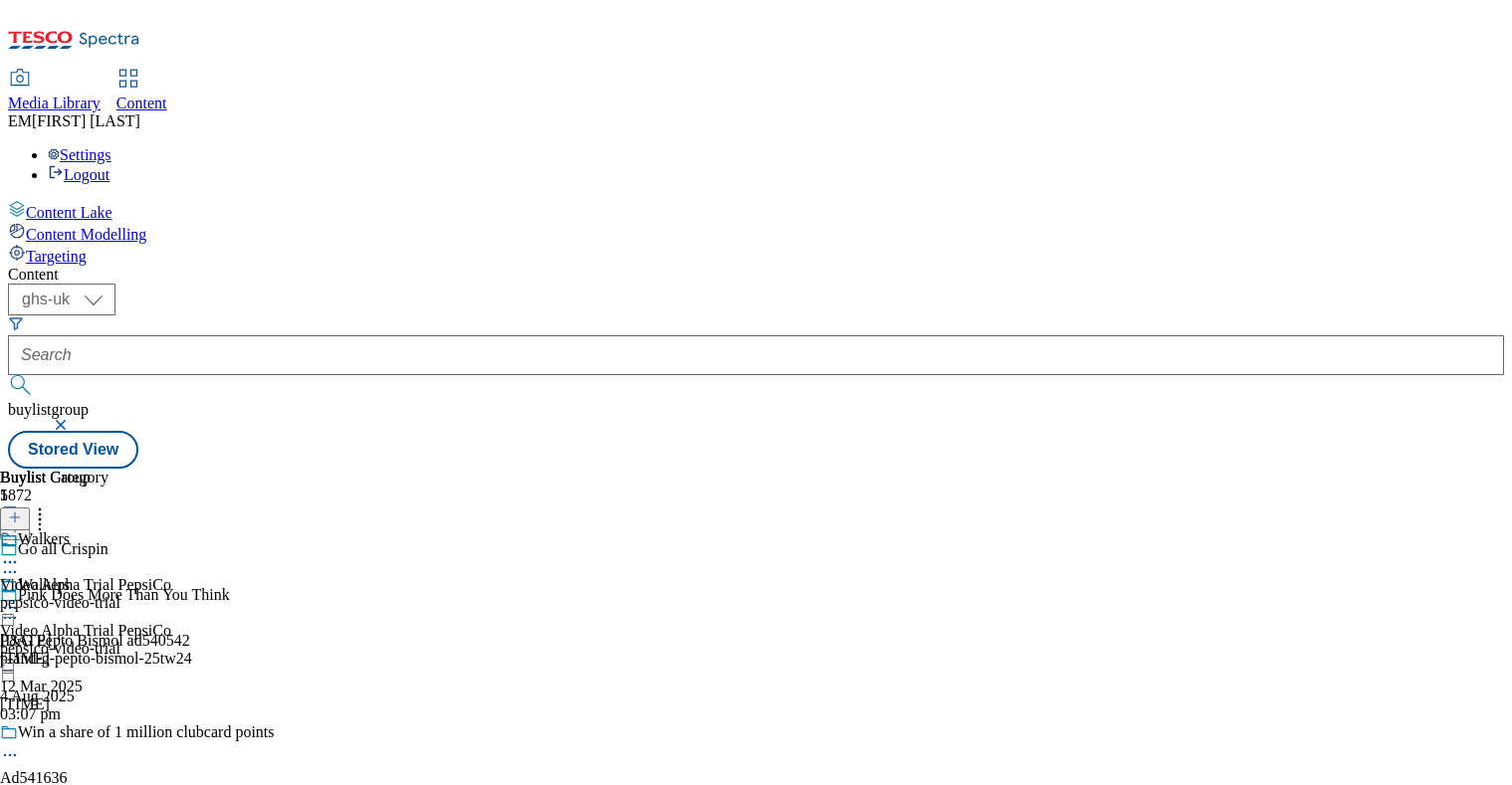 click on "Settings Logout" at bounding box center [756, 165] 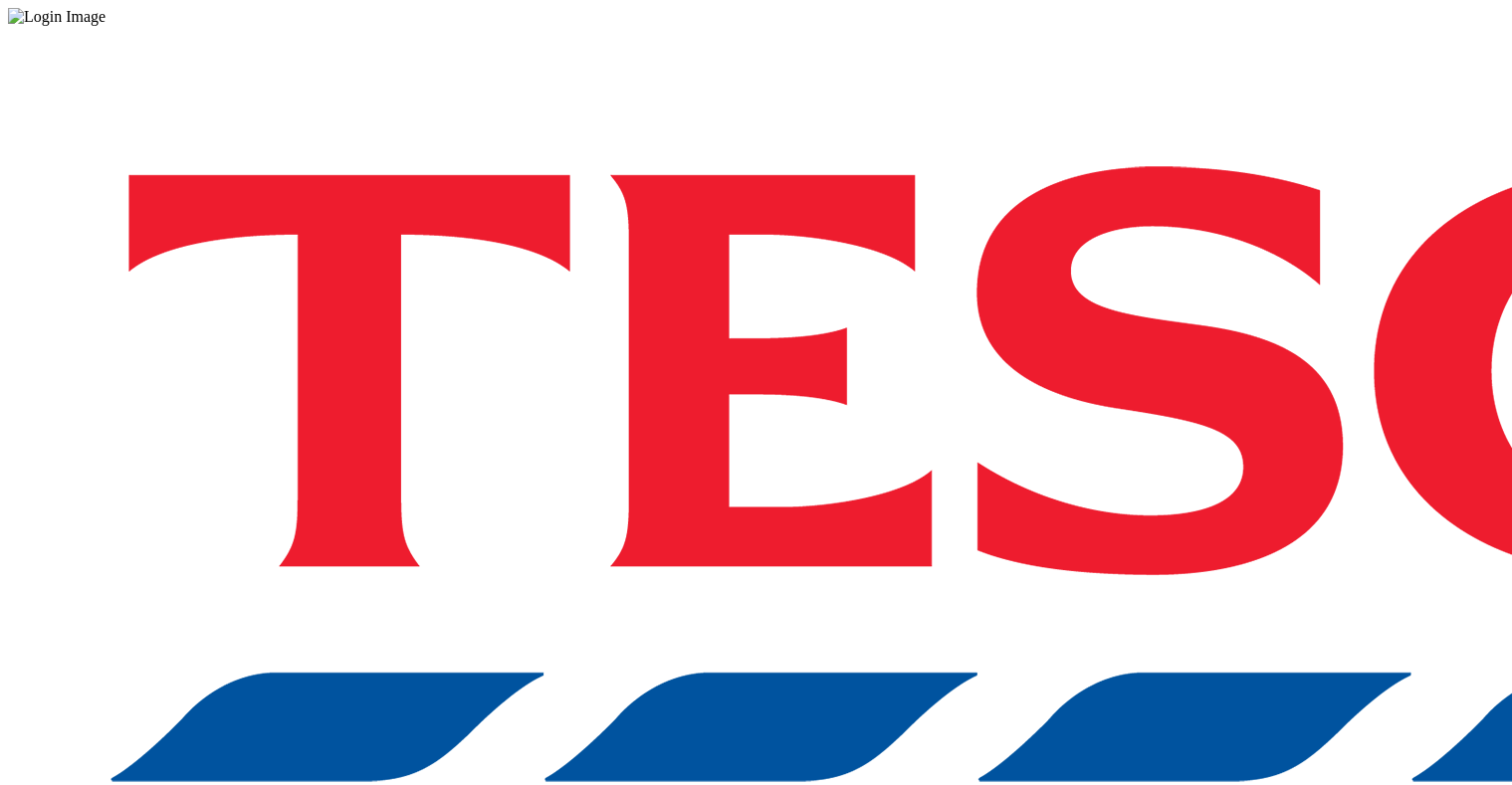 scroll, scrollTop: 0, scrollLeft: 0, axis: both 